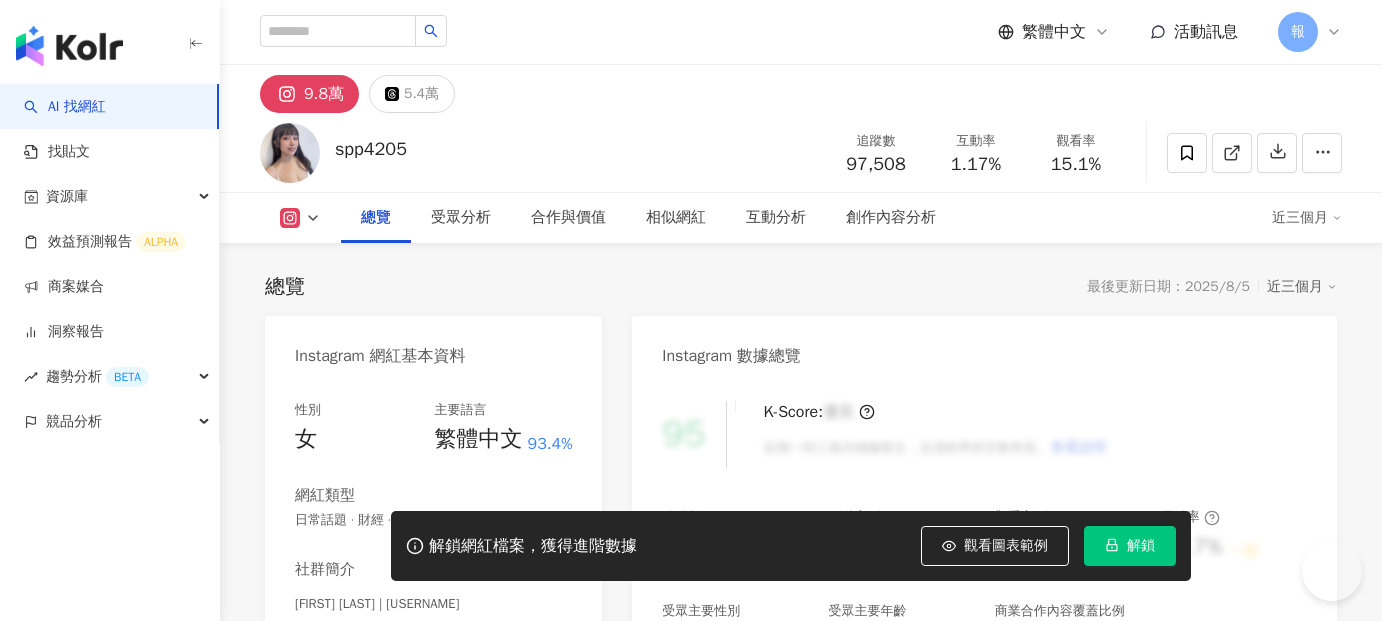 scroll, scrollTop: 165, scrollLeft: 0, axis: vertical 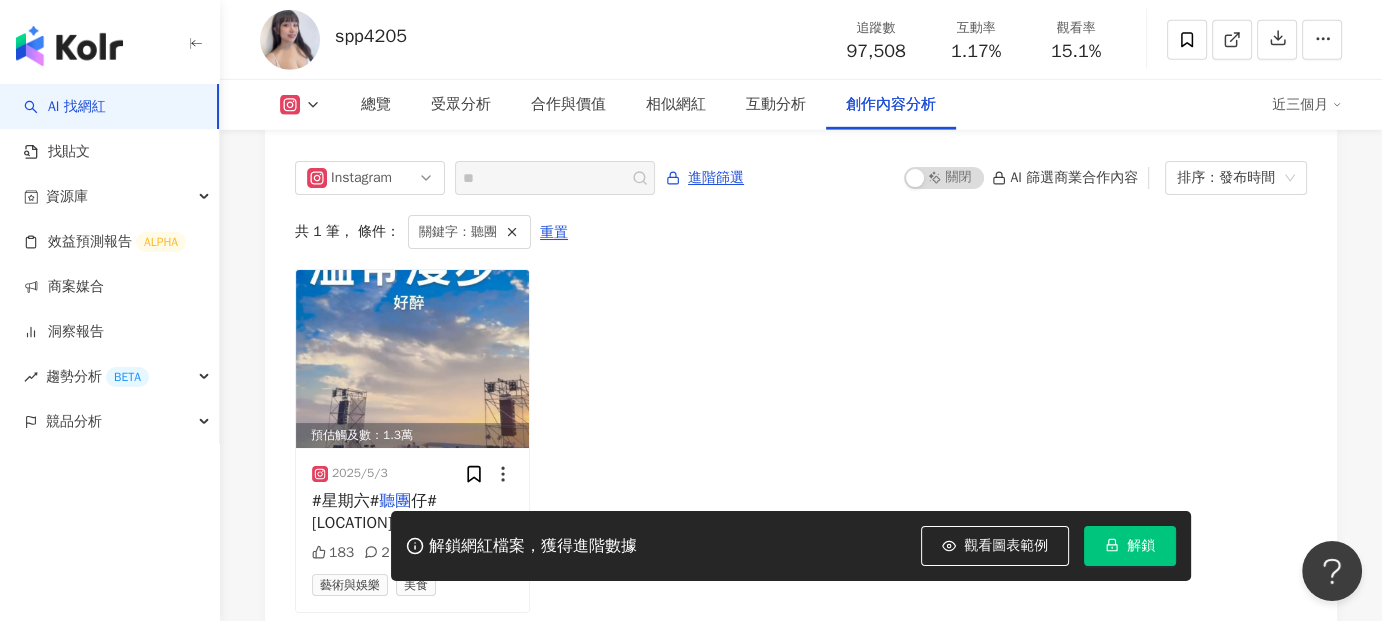 drag, startPoint x: 488, startPoint y: 340, endPoint x: 600, endPoint y: 317, distance: 114.33722 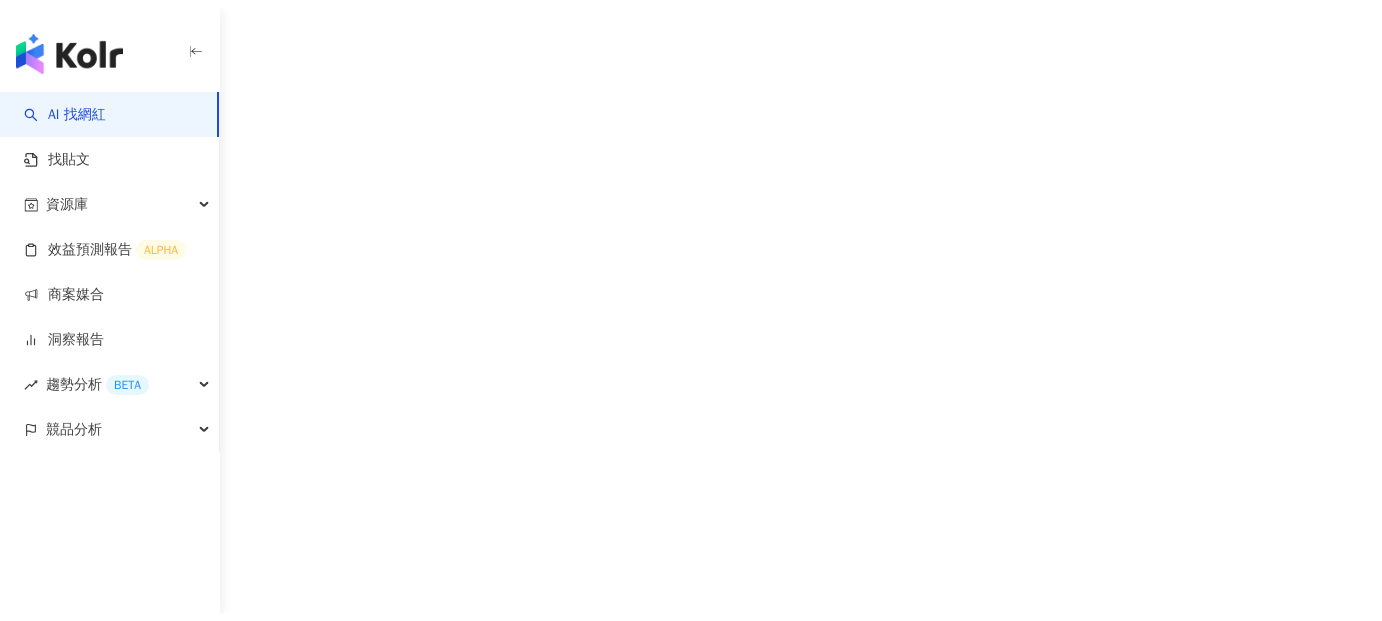 scroll, scrollTop: 0, scrollLeft: 0, axis: both 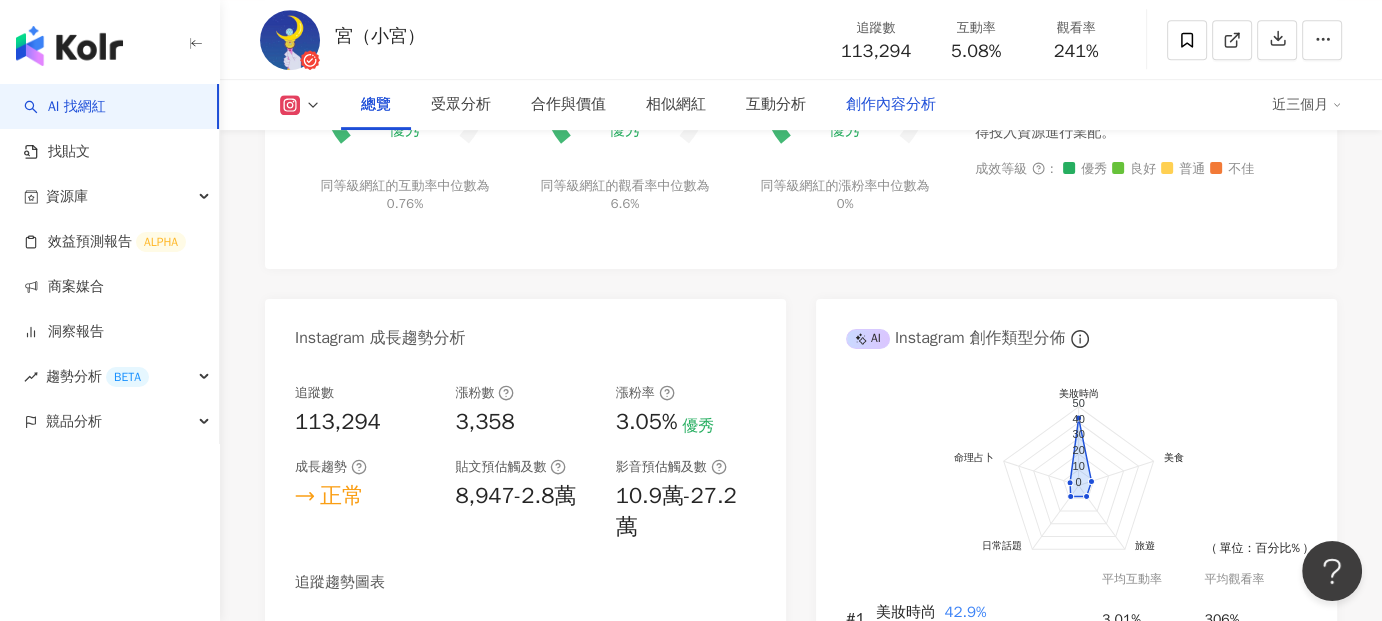 click on "創作內容分析" at bounding box center [891, 105] 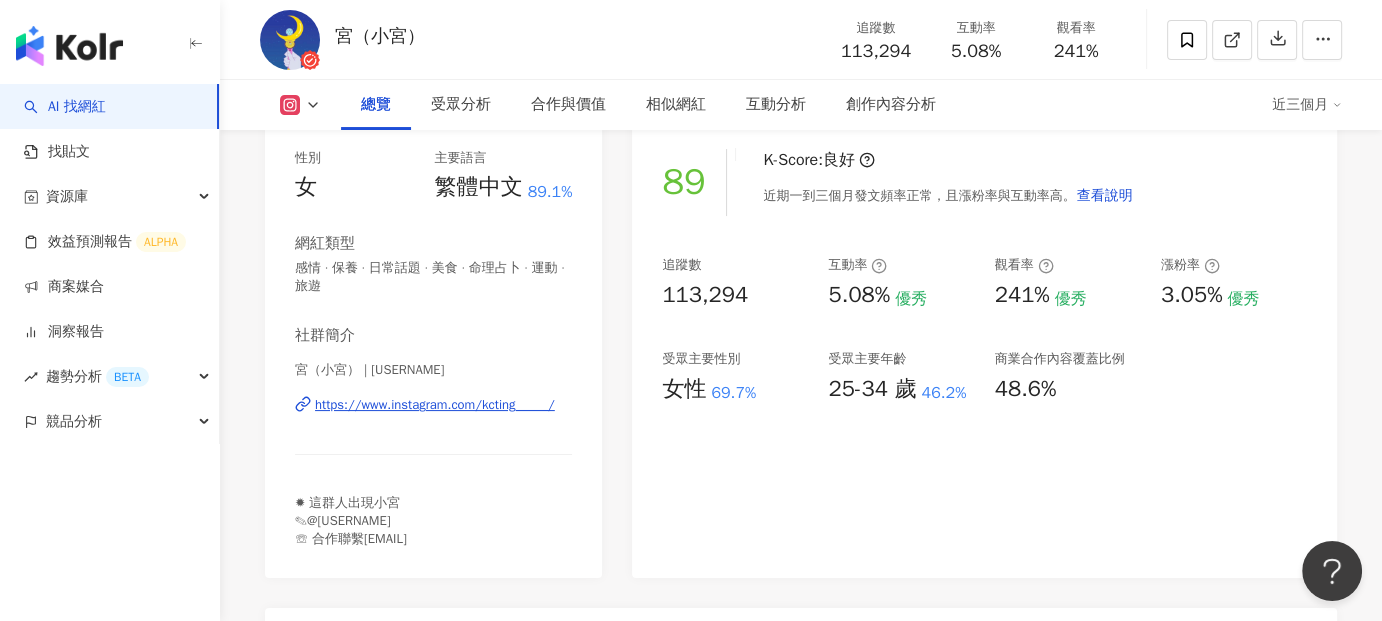 scroll, scrollTop: 256, scrollLeft: 0, axis: vertical 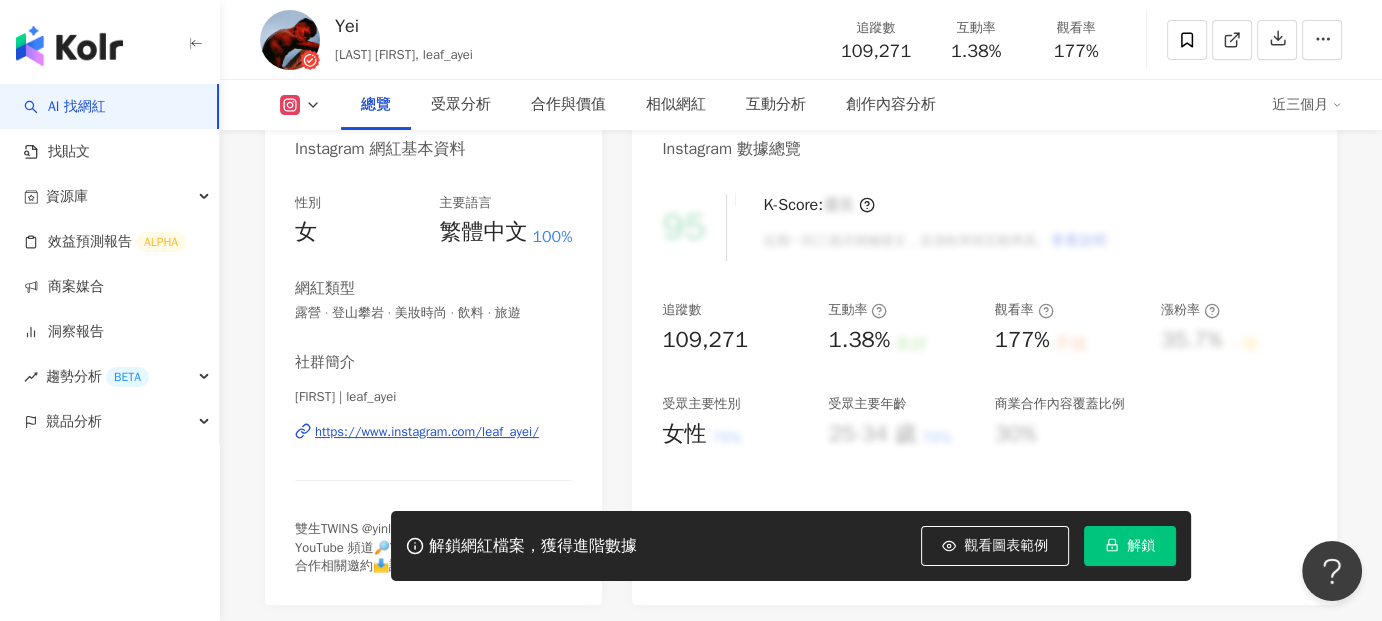 click on "https://www.instagram.com/leaf_ayei/" at bounding box center (427, 432) 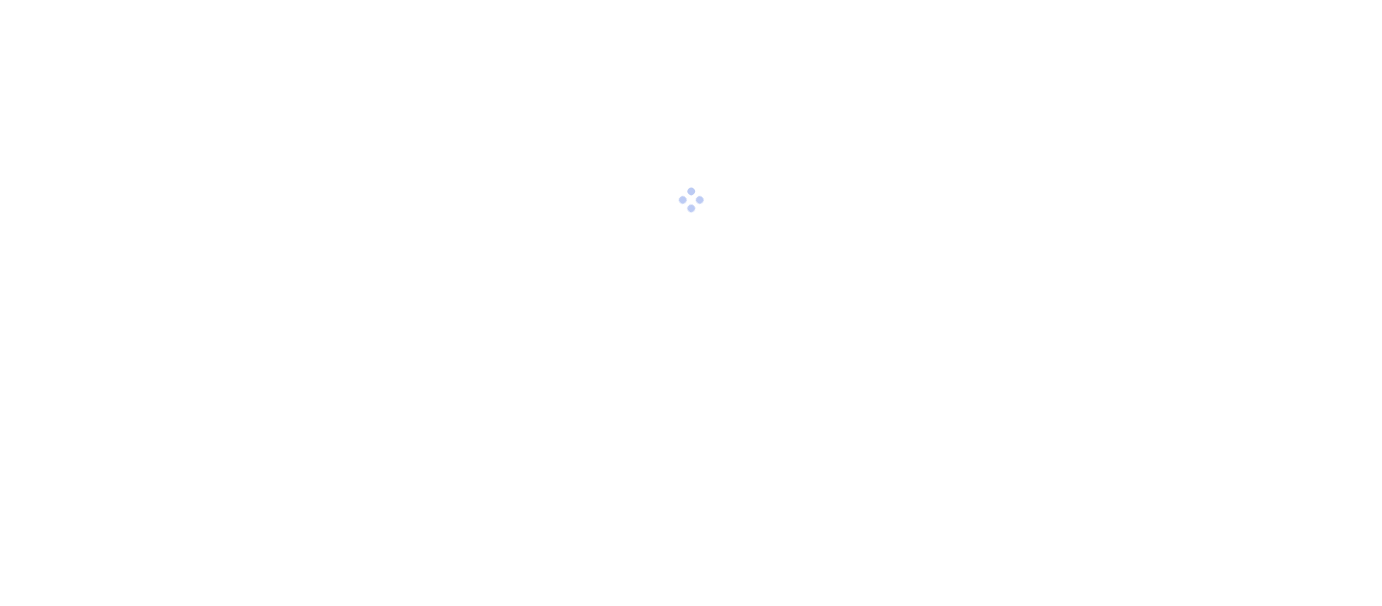scroll, scrollTop: 0, scrollLeft: 0, axis: both 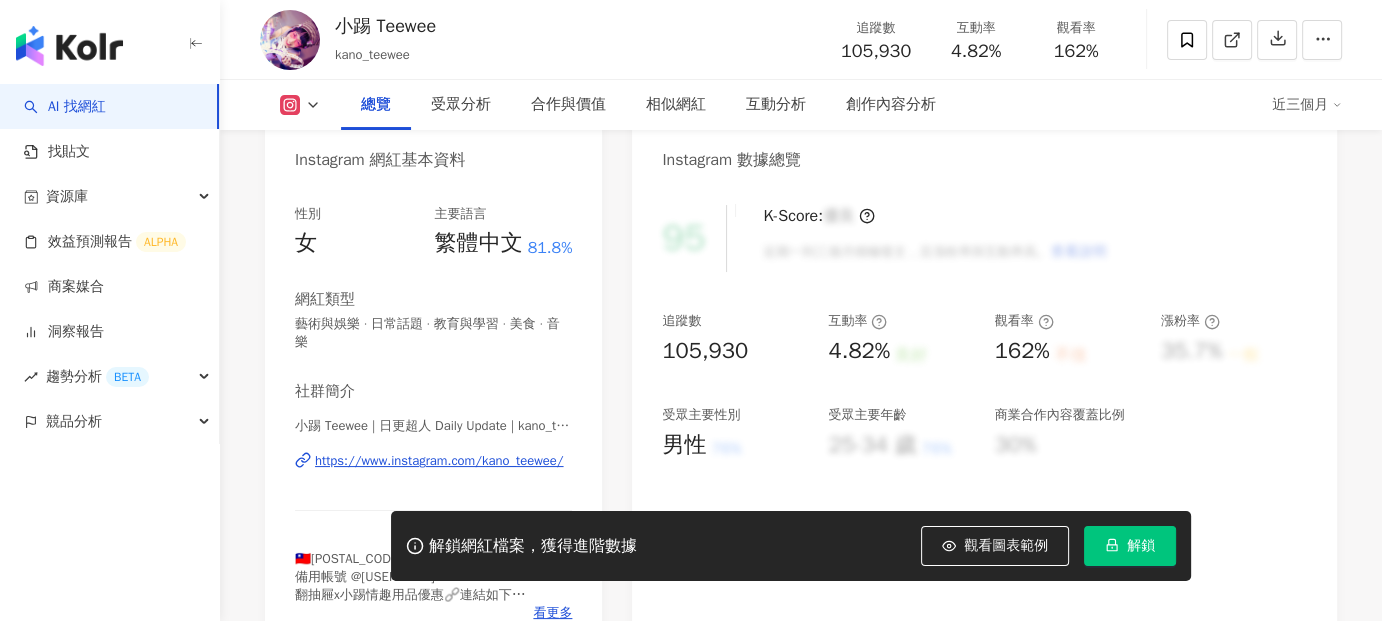 click on "https://www.instagram.com/kano_teewee/" at bounding box center (439, 461) 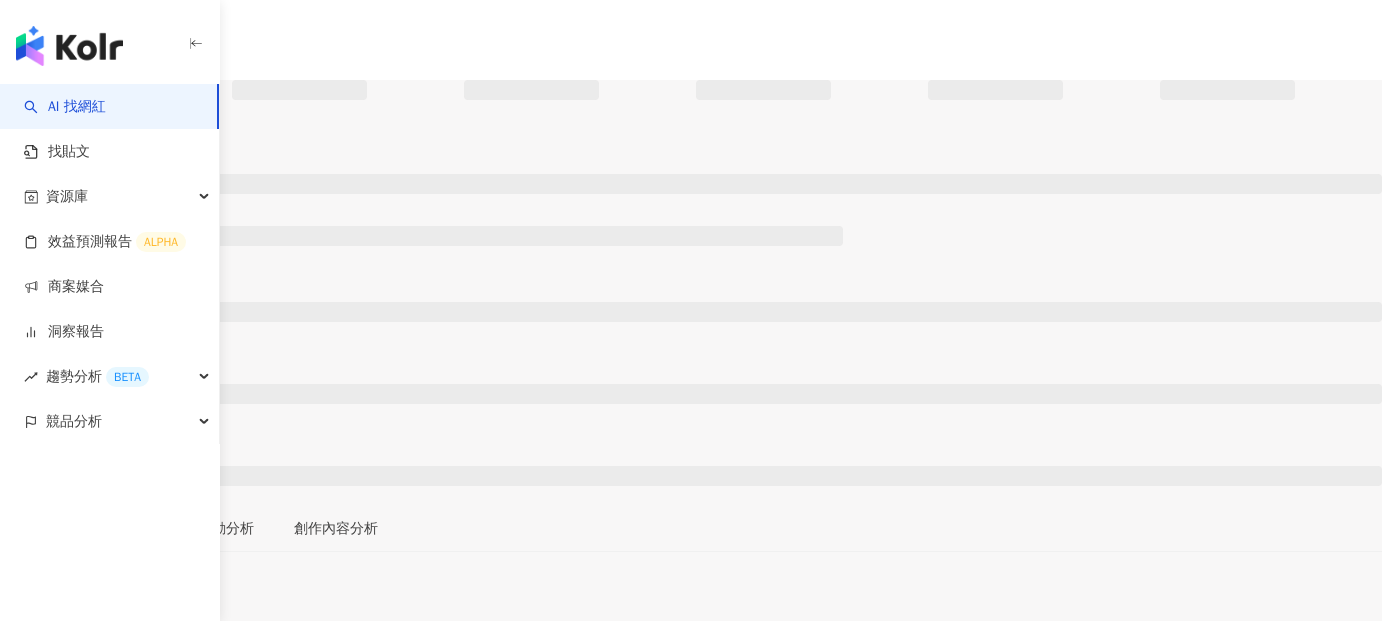 scroll, scrollTop: 0, scrollLeft: 0, axis: both 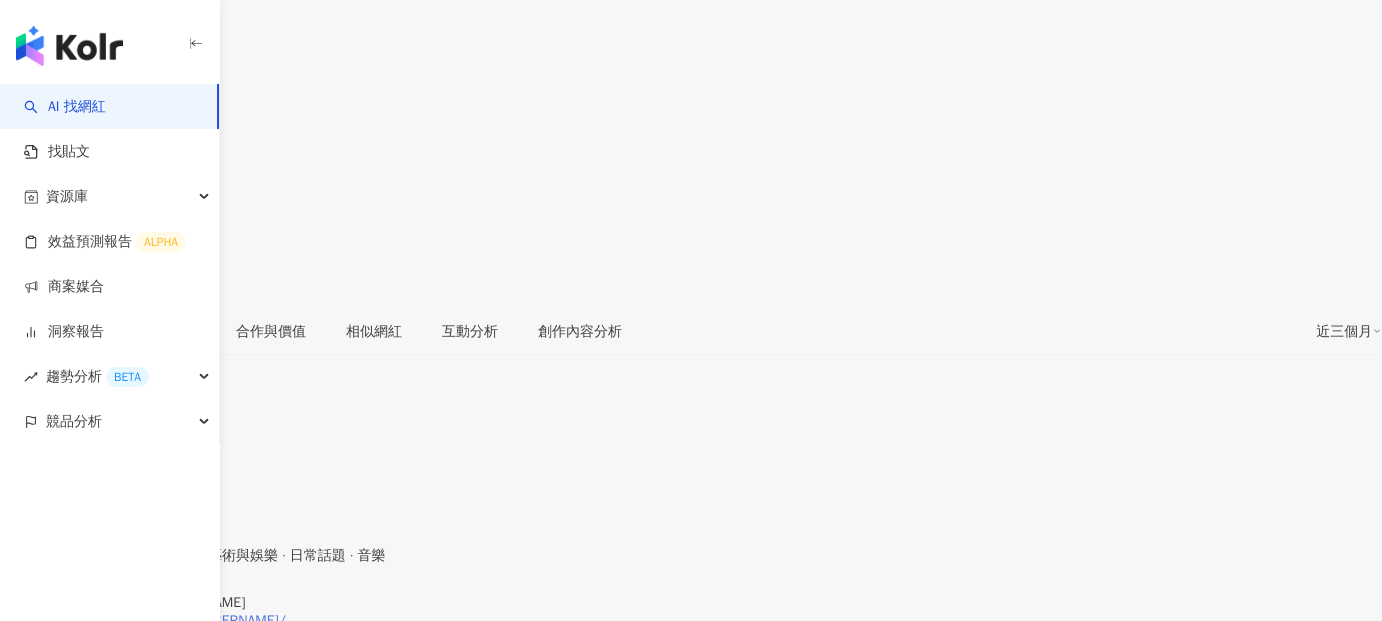 click on "https://www.instagram.com/elephant_gym_official/" at bounding box center (153, 621) 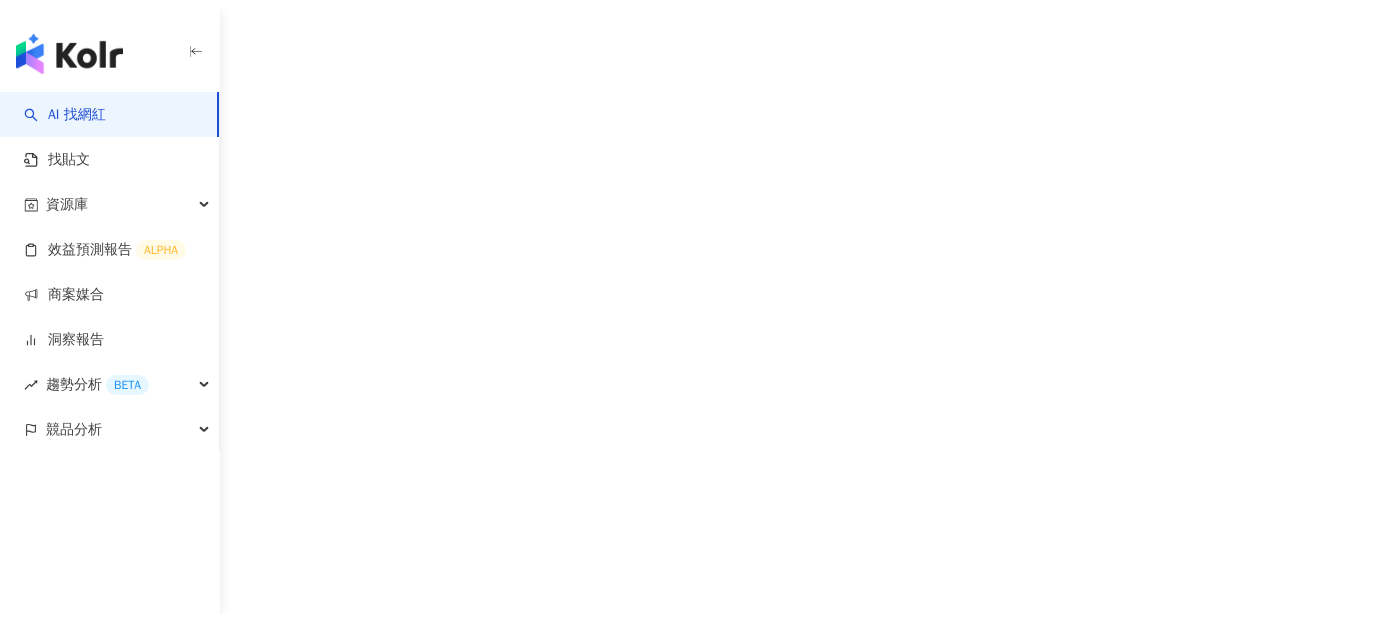 scroll, scrollTop: 0, scrollLeft: 0, axis: both 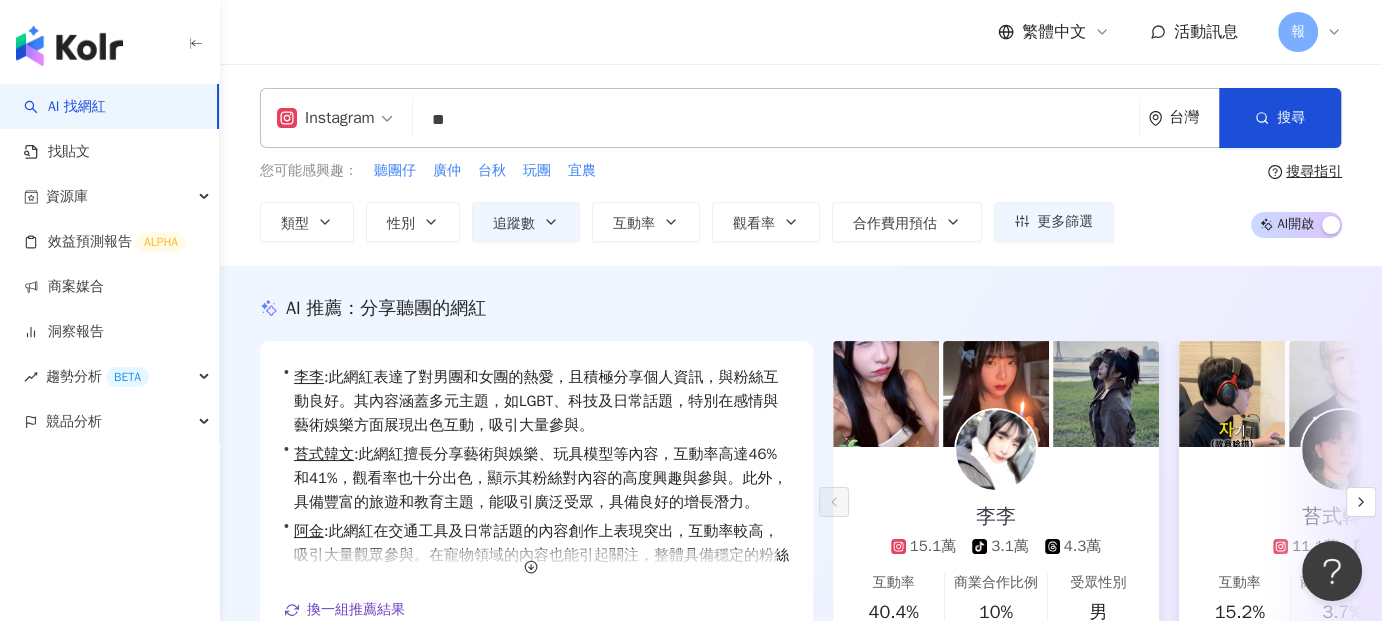 click on "**" at bounding box center (776, 120) 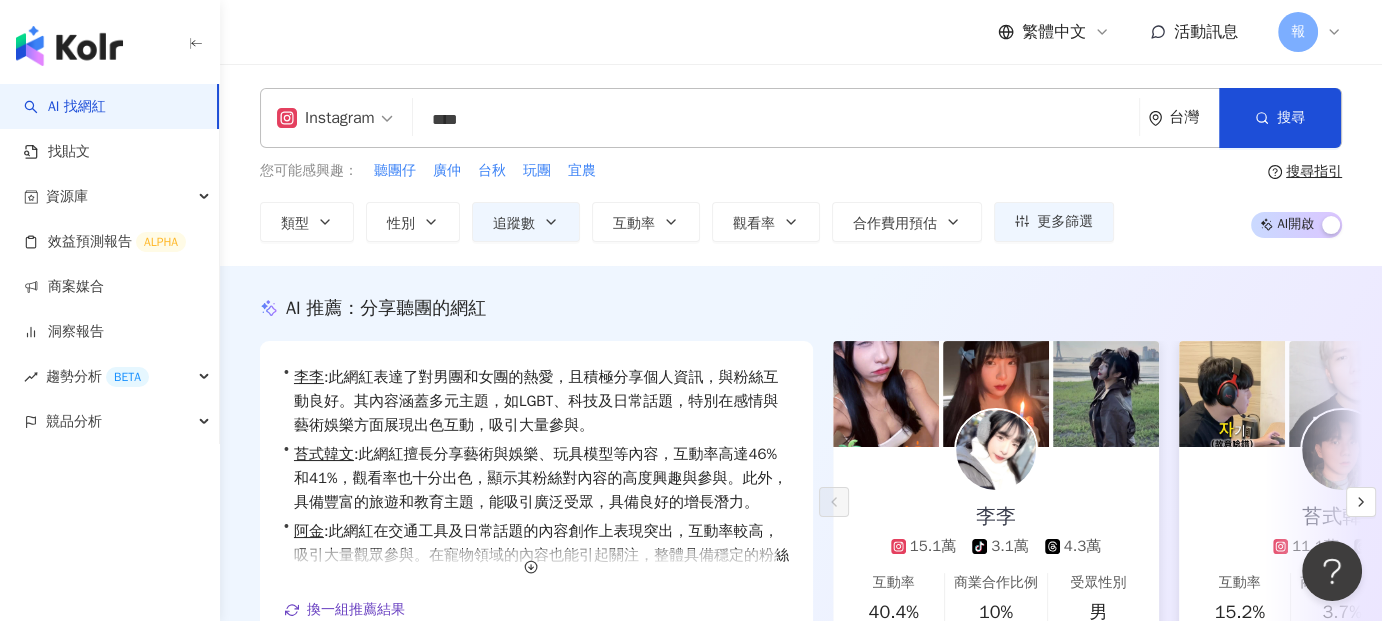 type on "****" 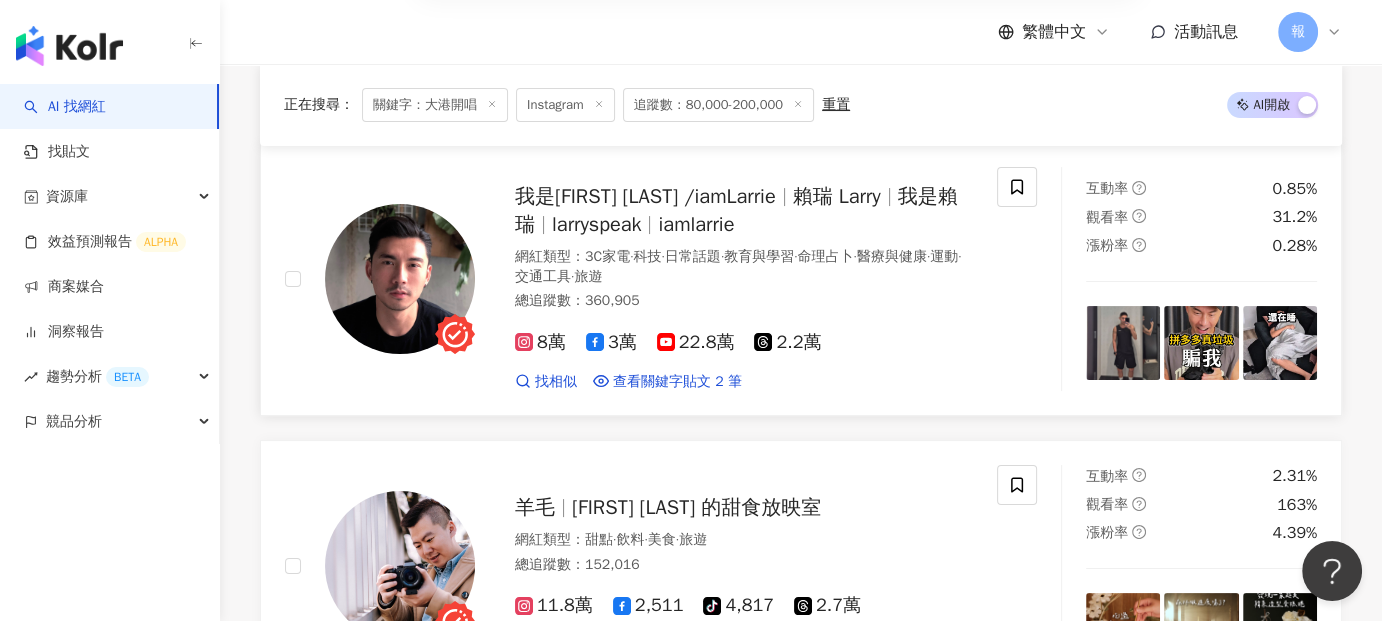 scroll, scrollTop: 288, scrollLeft: 0, axis: vertical 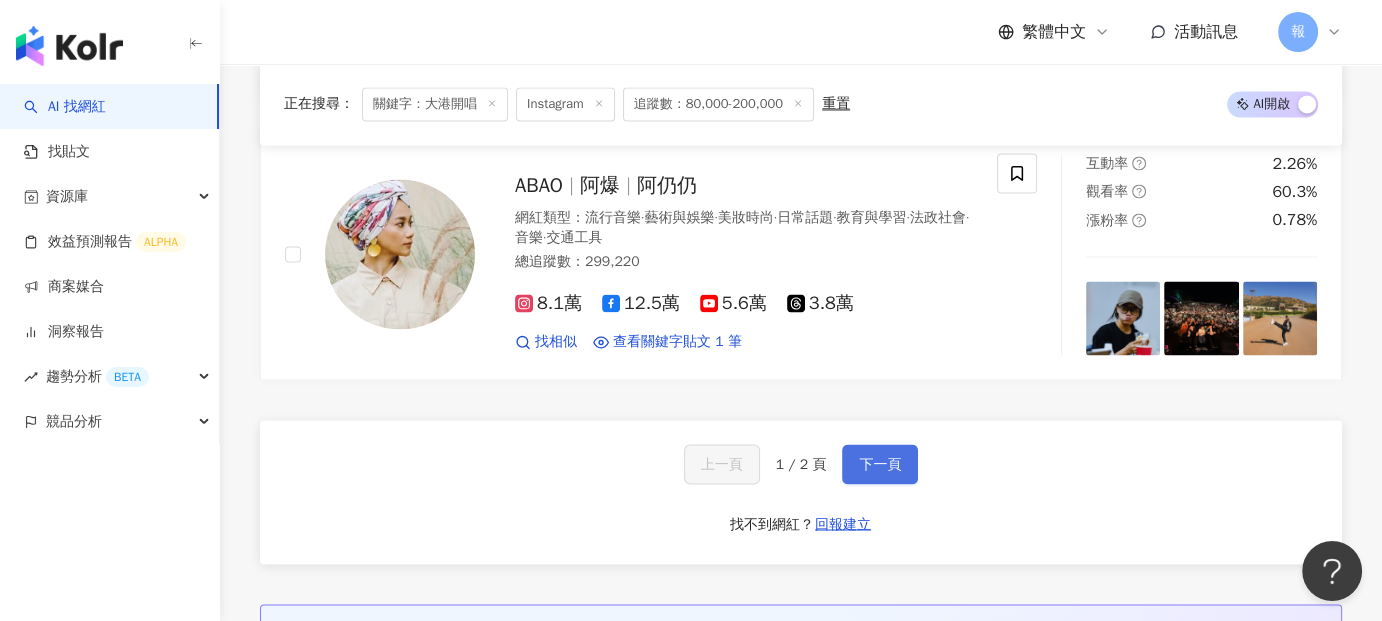 click on "下一頁" at bounding box center [880, 464] 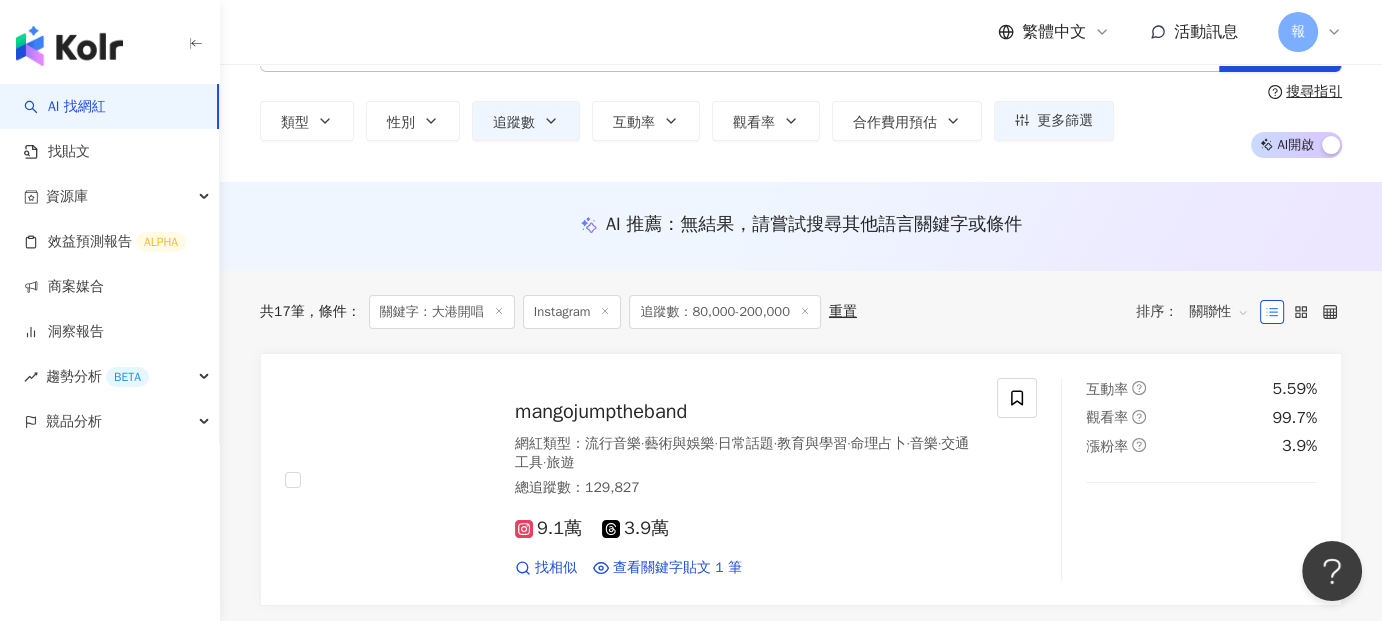 scroll, scrollTop: 75, scrollLeft: 0, axis: vertical 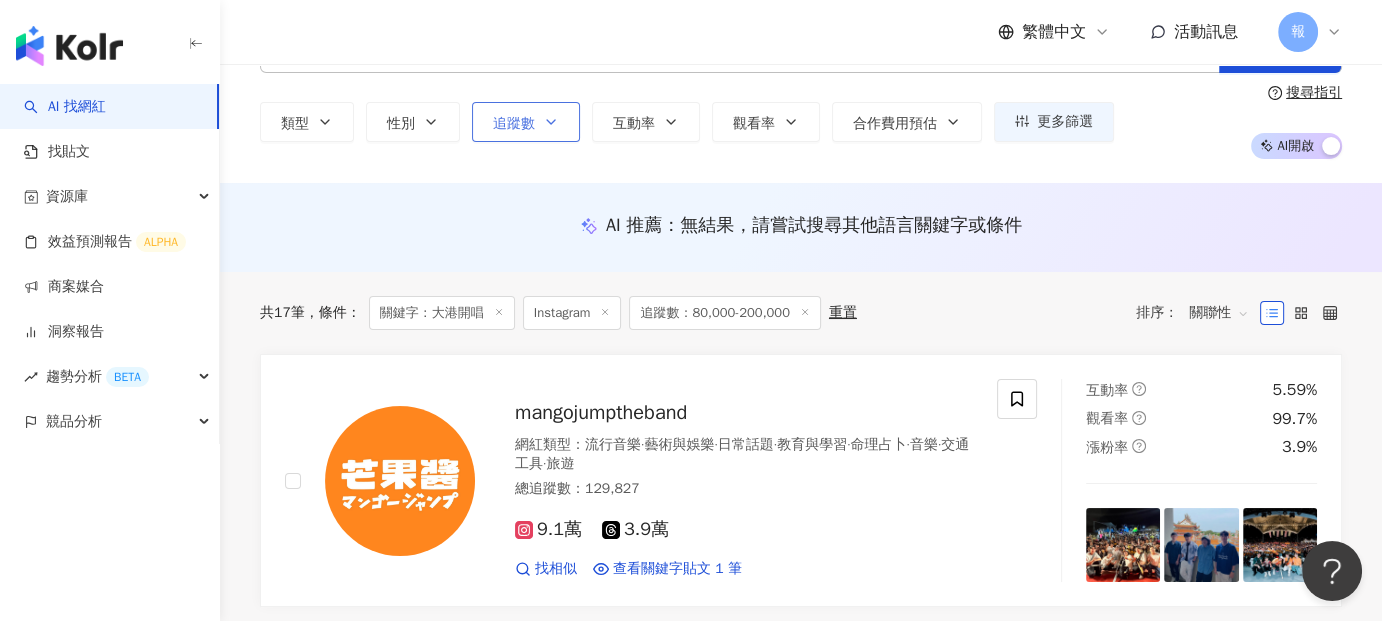 click on "追蹤數" at bounding box center [514, 124] 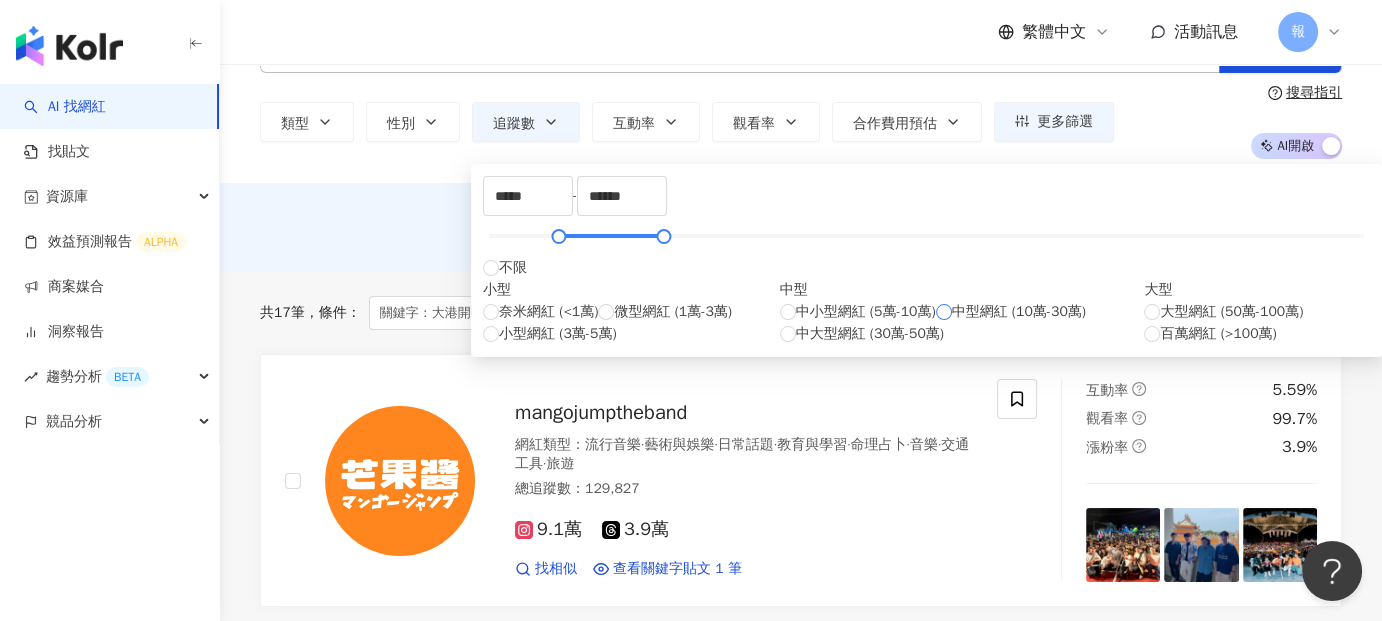 click on "中型網紅 (10萬-30萬)" at bounding box center (1019, 312) 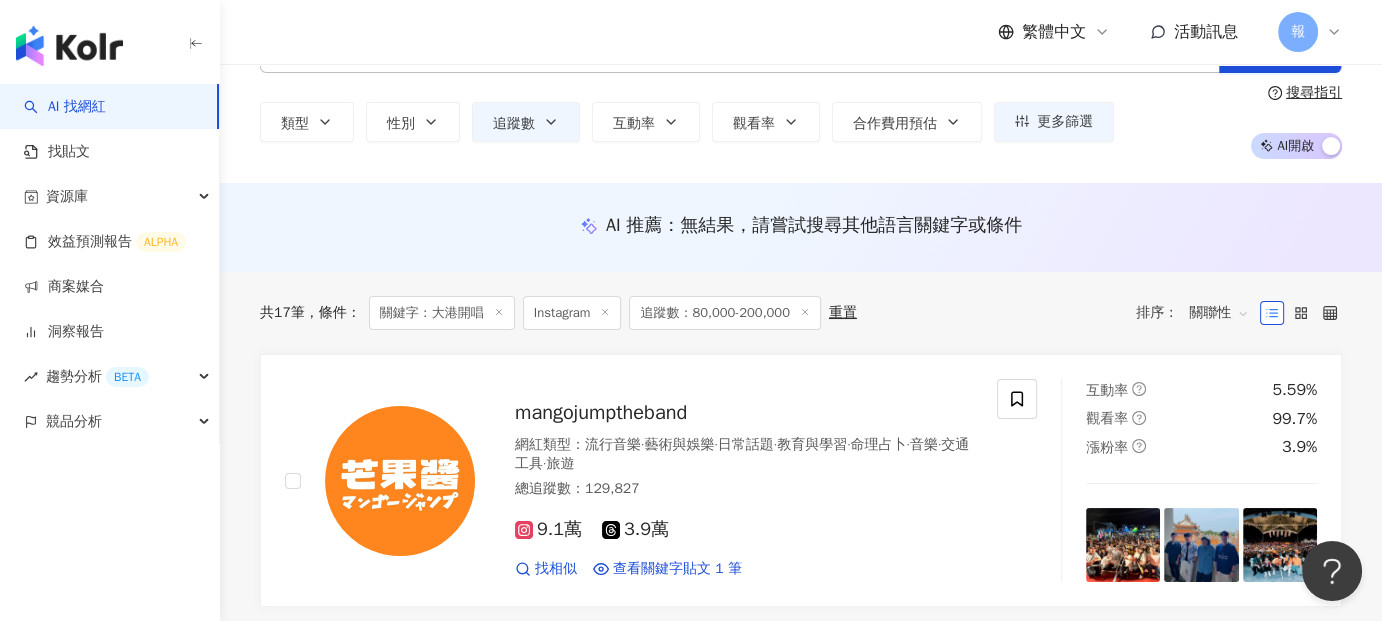 click on "AI 推薦 ： 無結果，請嘗試搜尋其他語言關鍵字或條件" at bounding box center (801, 227) 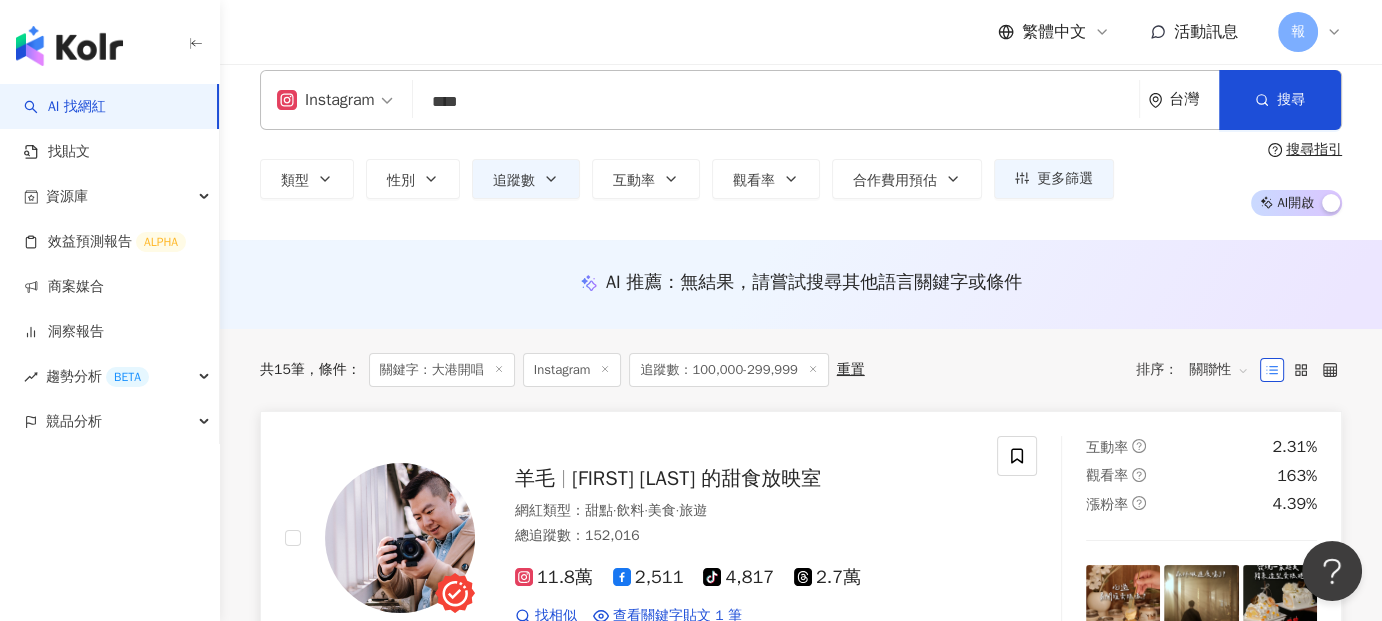 scroll, scrollTop: 18, scrollLeft: 0, axis: vertical 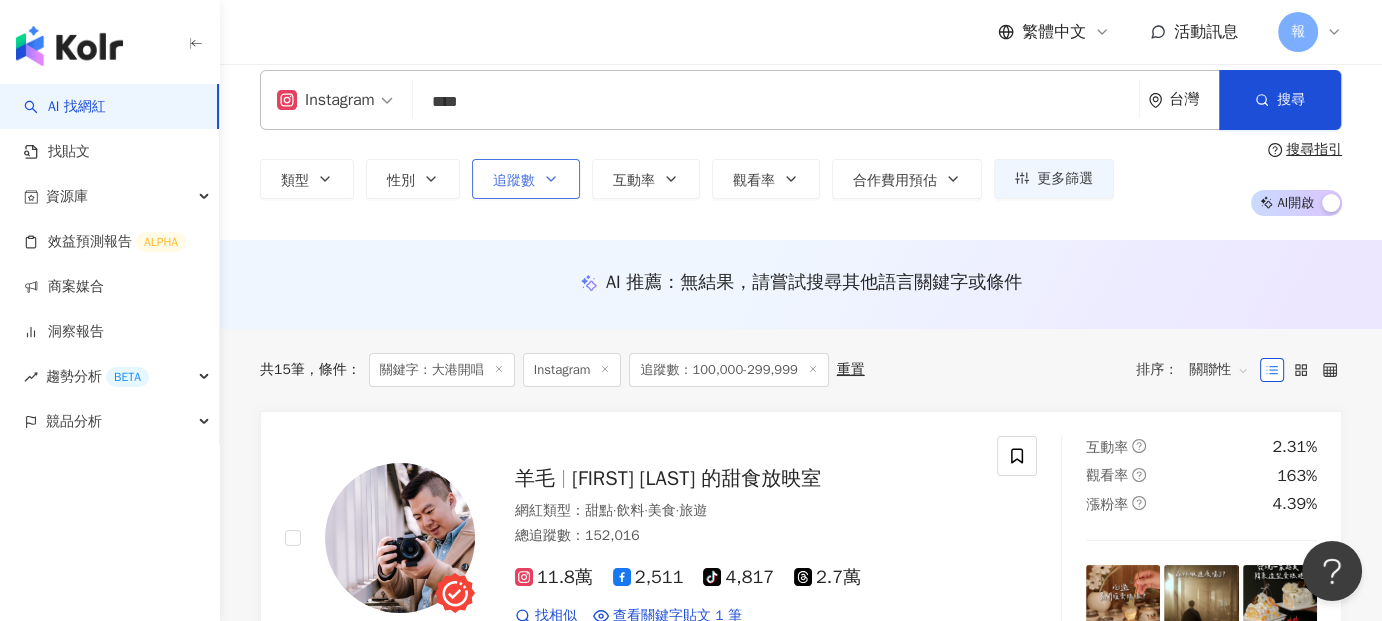 click 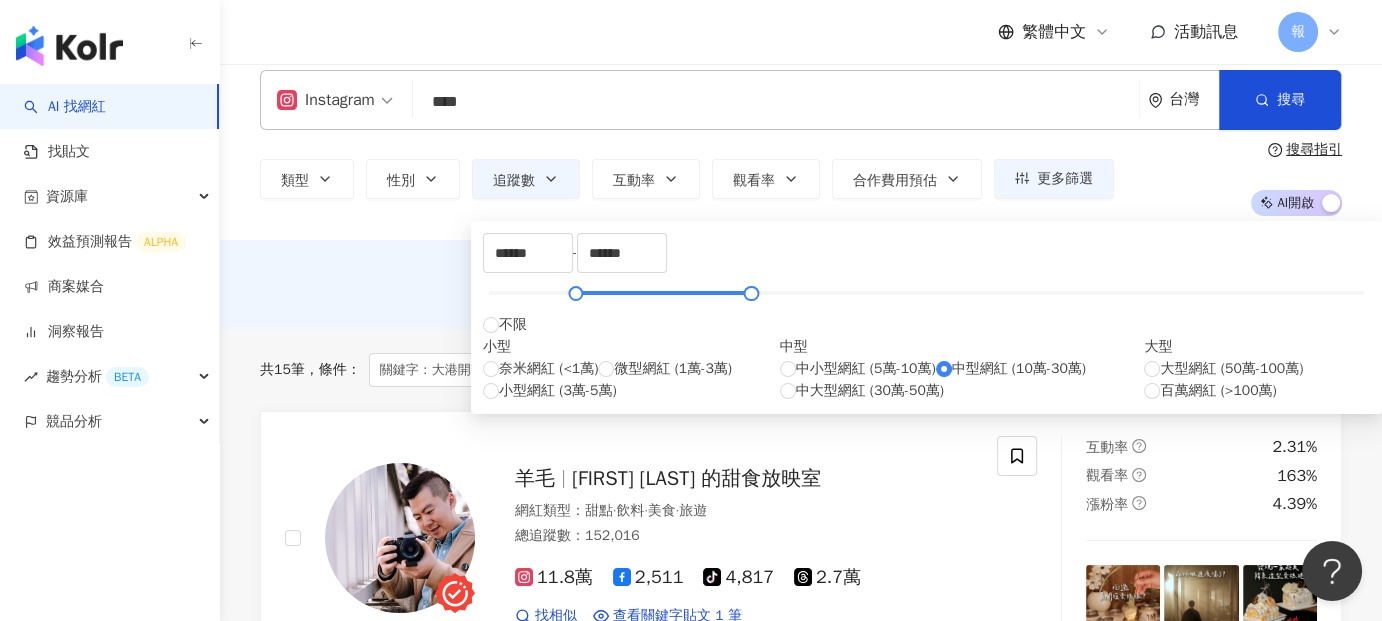click on "AI 推薦 ： 無結果，請嘗試搜尋其他語言關鍵字或條件" at bounding box center [801, 284] 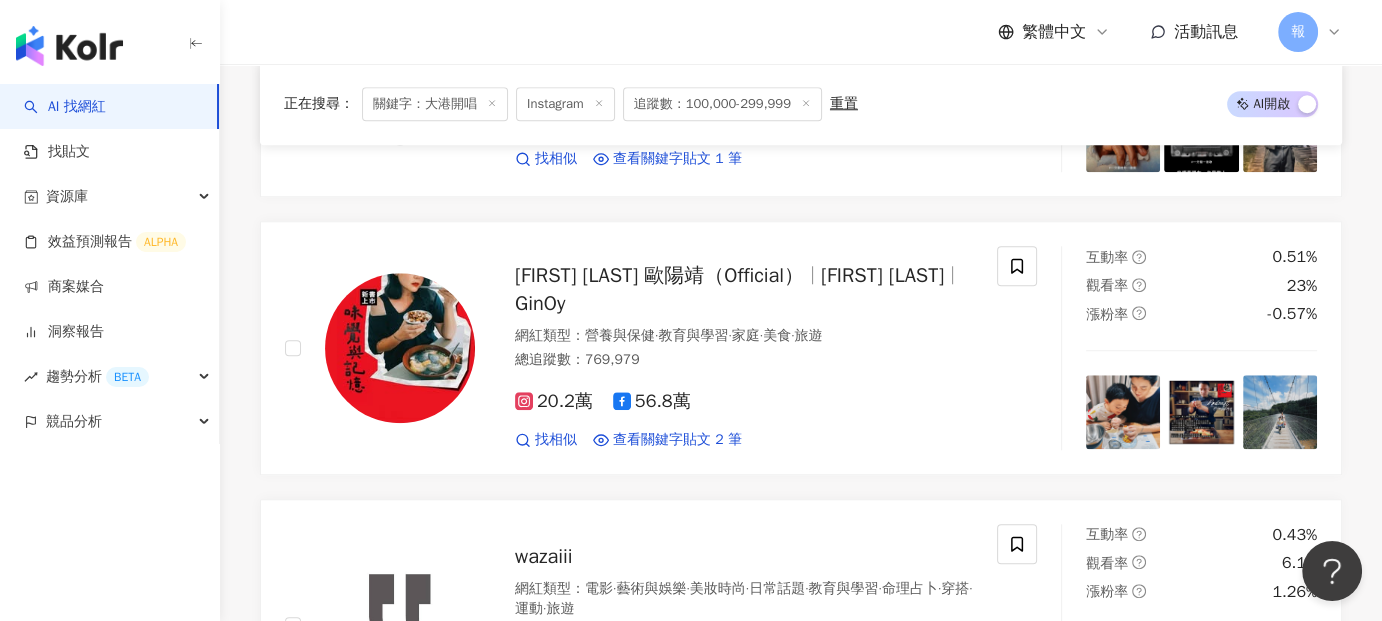scroll, scrollTop: 1869, scrollLeft: 0, axis: vertical 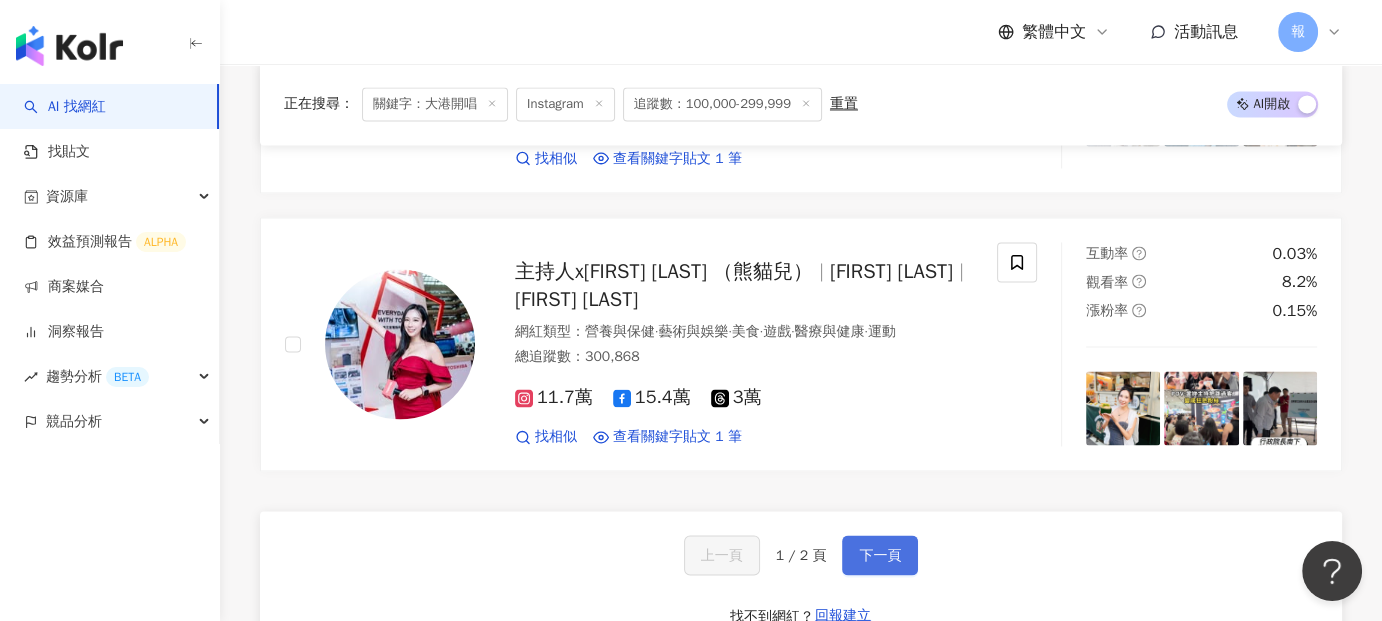 click on "下一頁" at bounding box center (880, 555) 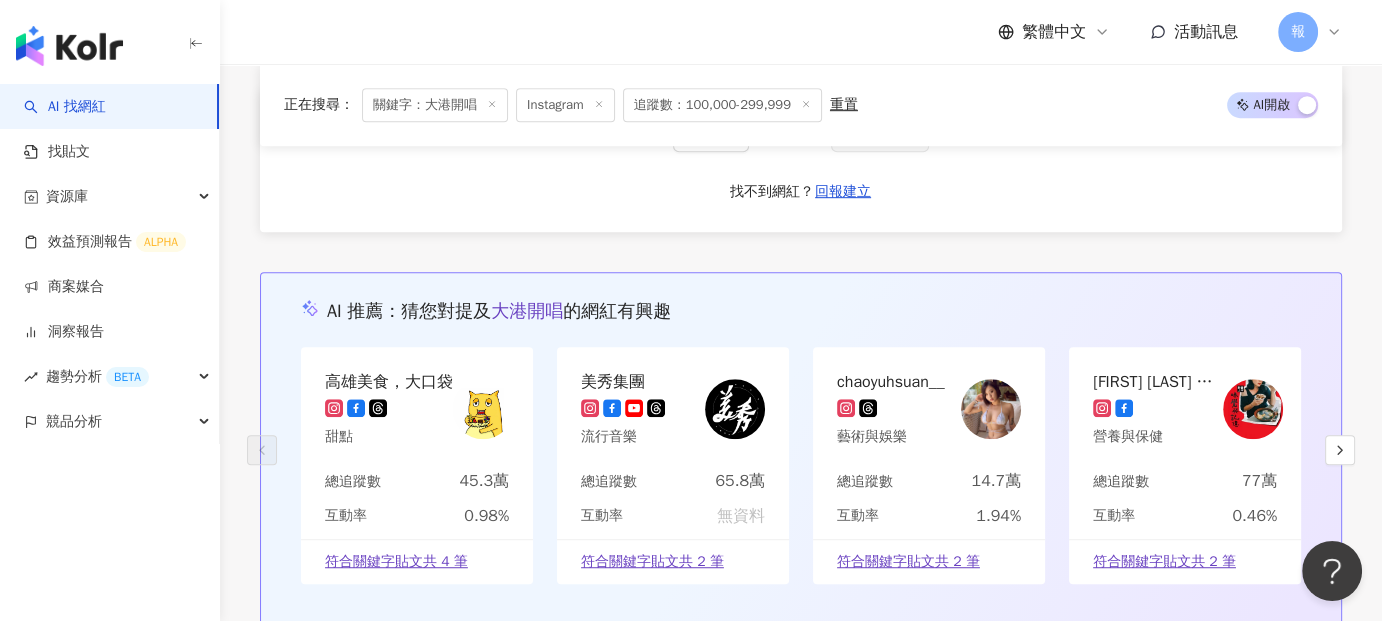 scroll, scrollTop: 819, scrollLeft: 0, axis: vertical 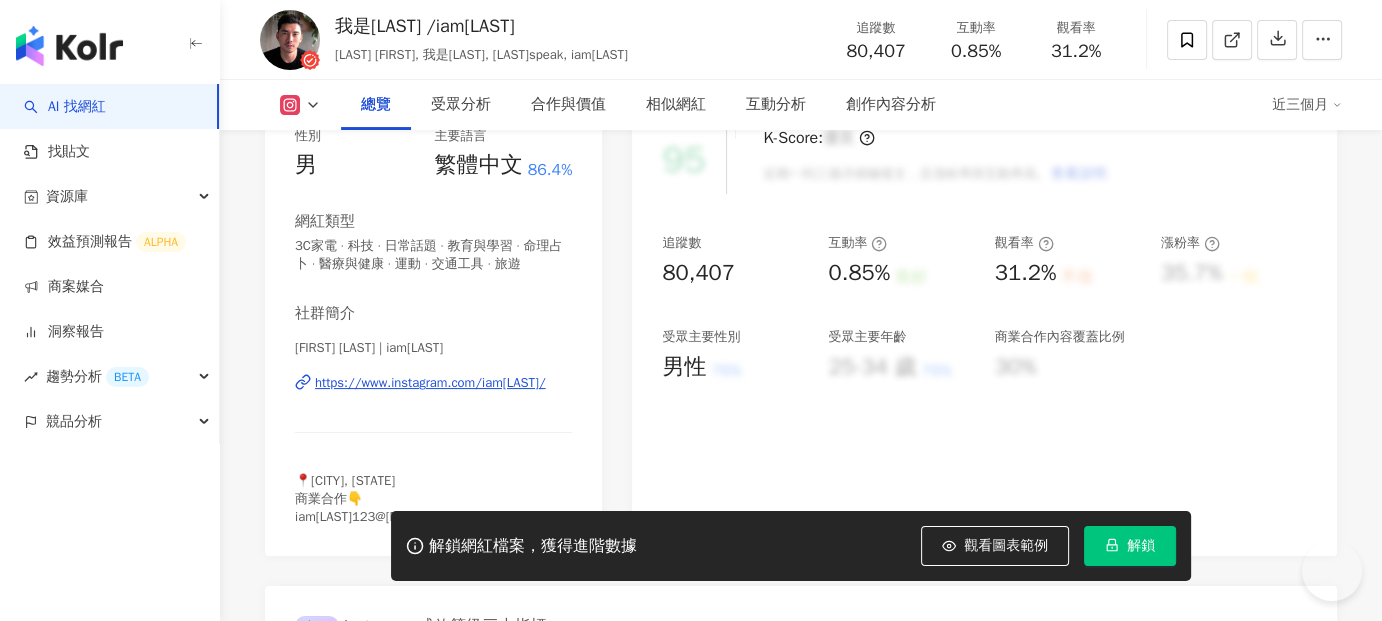 click on "https://www.instagram.com/iamlarrie/" at bounding box center (430, 383) 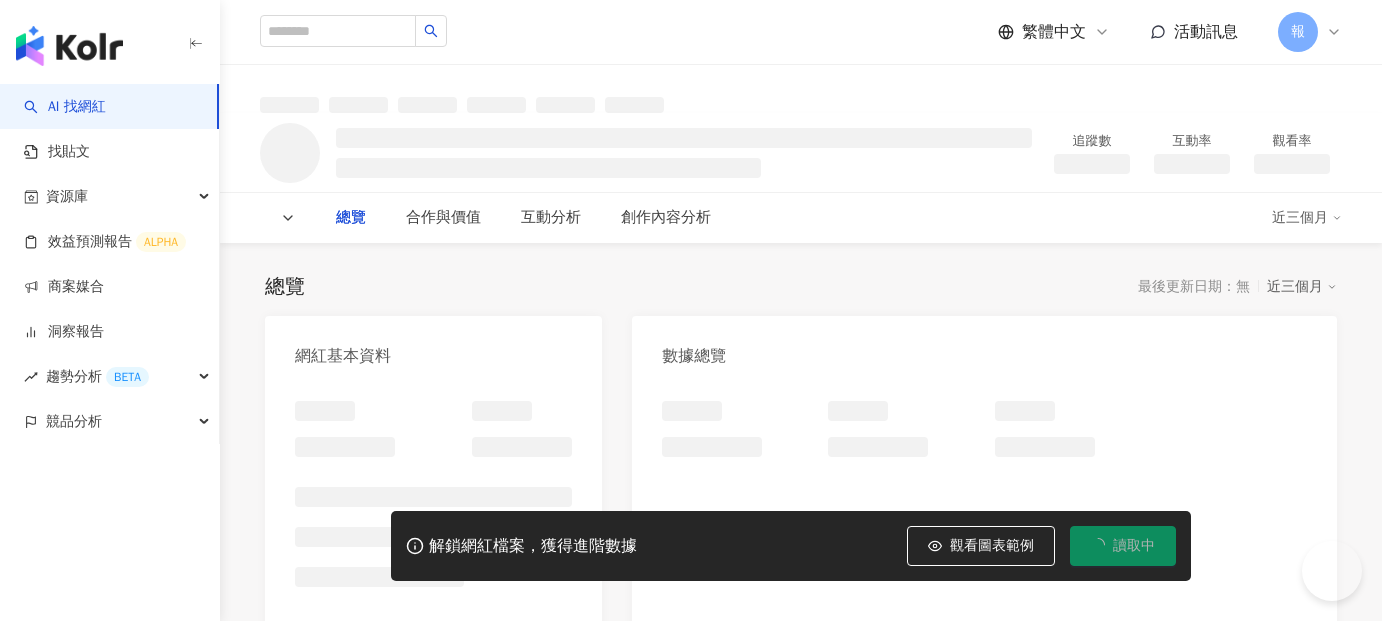 scroll, scrollTop: 0, scrollLeft: 0, axis: both 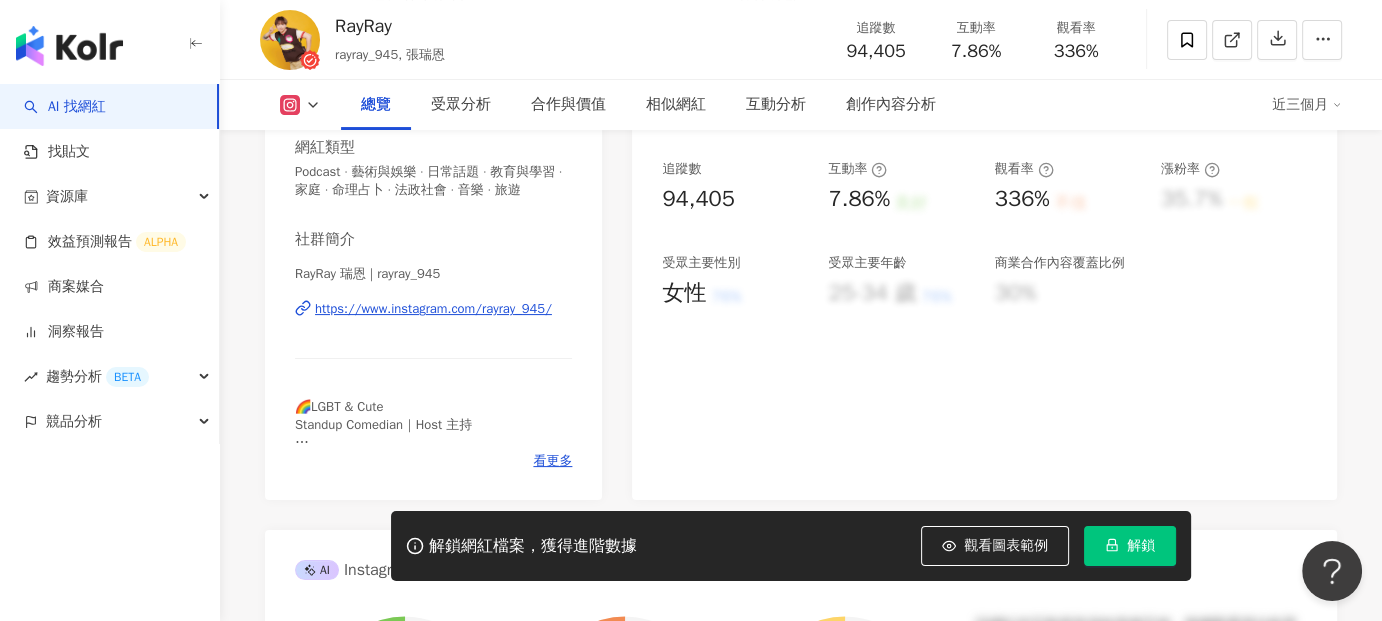 click on "https://www.instagram.com/rayray_945/" at bounding box center (433, 309) 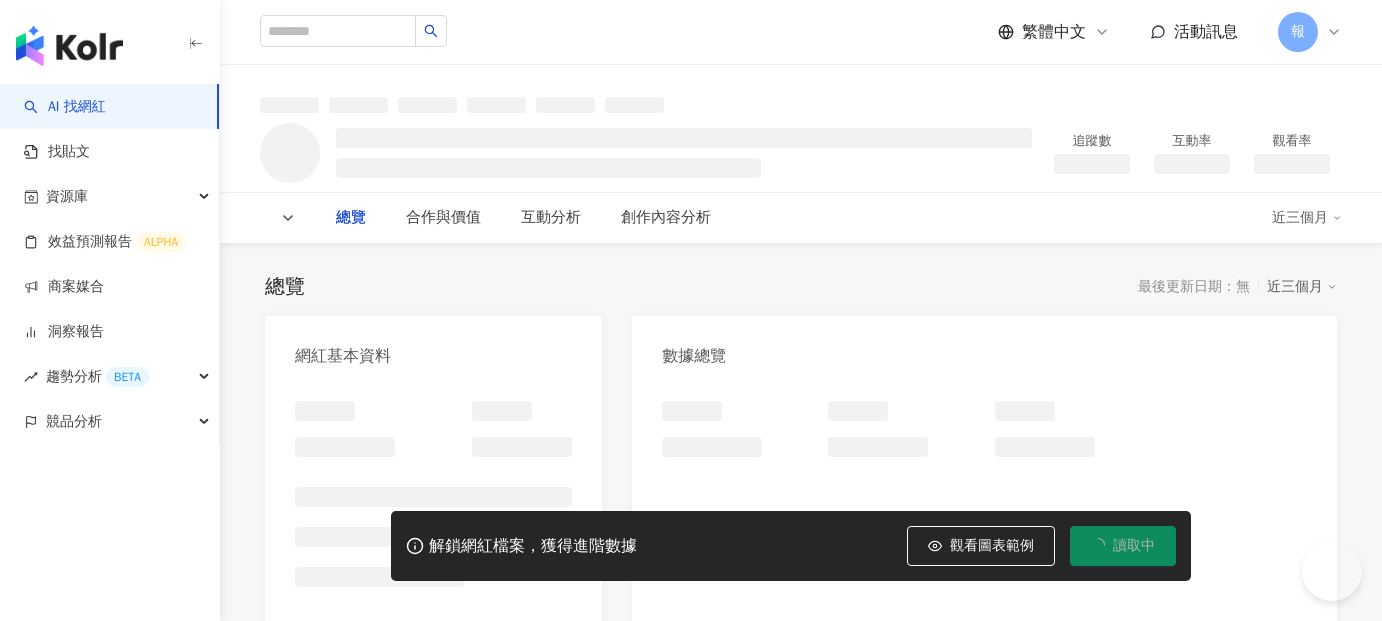 scroll, scrollTop: 0, scrollLeft: 0, axis: both 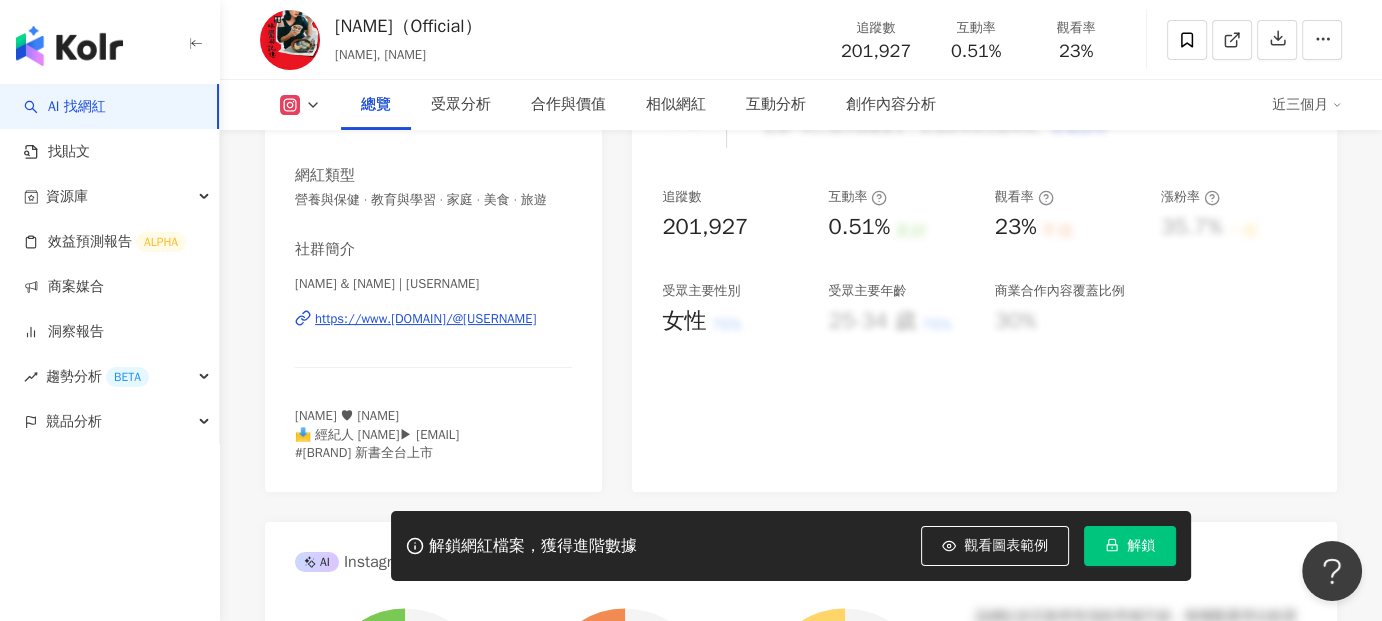 click on "https://www.instagram.com/imginoy/" at bounding box center (425, 319) 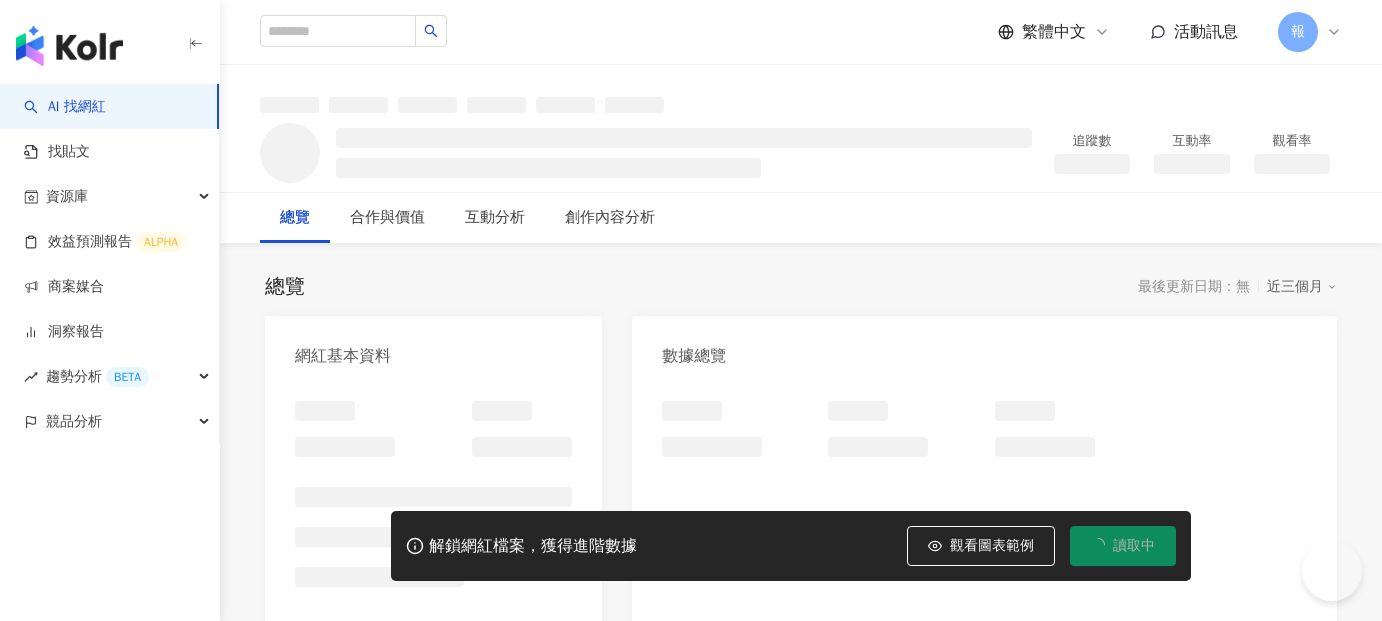 scroll, scrollTop: 0, scrollLeft: 0, axis: both 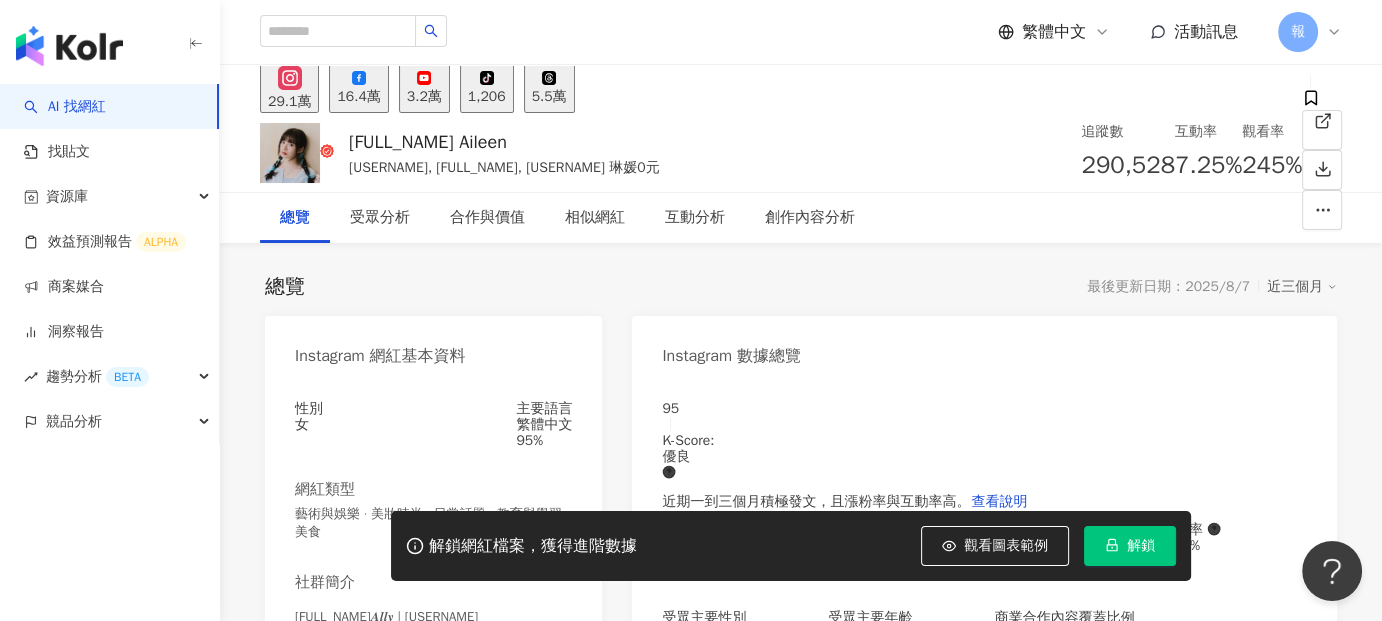 click on "[FULL_NAME]𝑨𝒍𝒍𝒚 | [USERNAME] https://www.instagram.com/[USERNAME]" at bounding box center [433, 650] 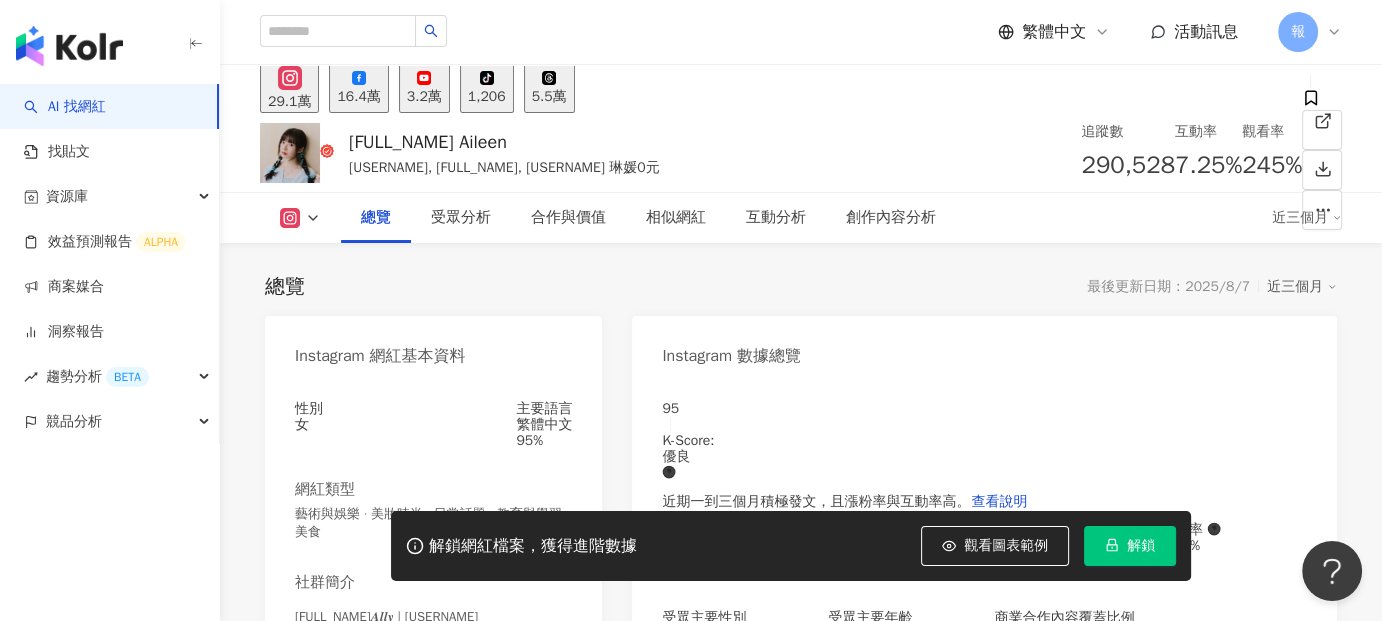 scroll, scrollTop: 346, scrollLeft: 0, axis: vertical 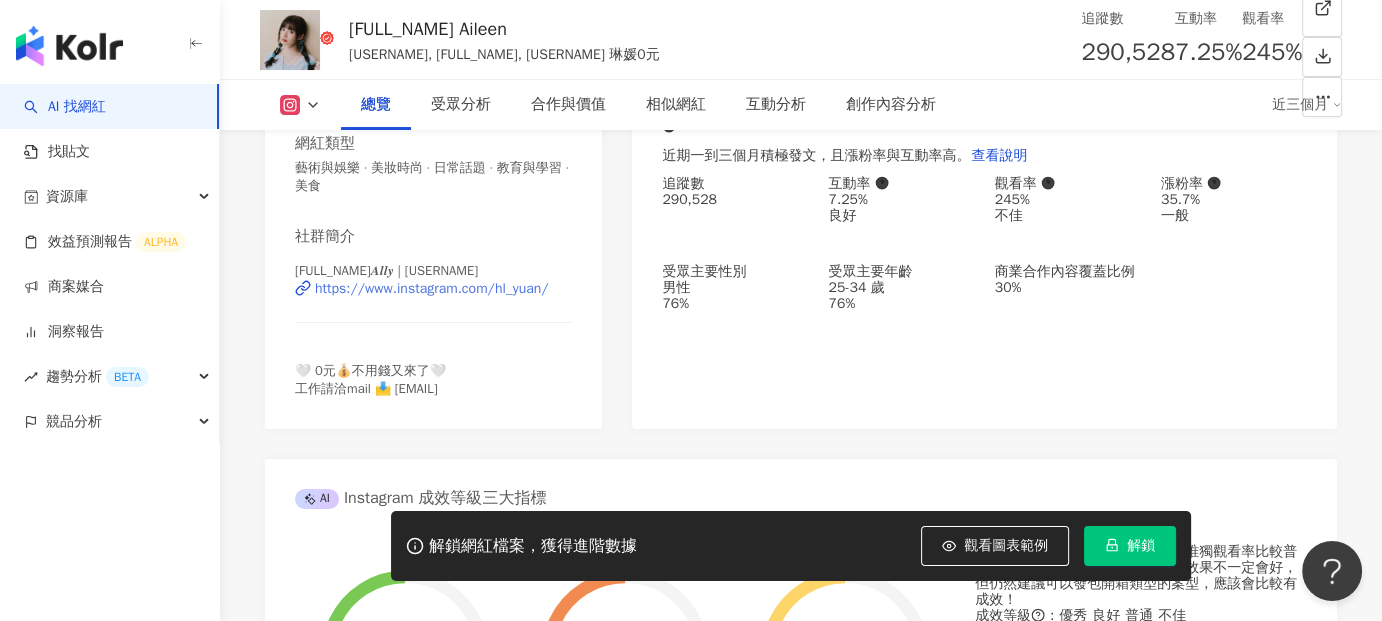 click on "https://www.instagram.com/hl_yuan/" at bounding box center [432, 289] 